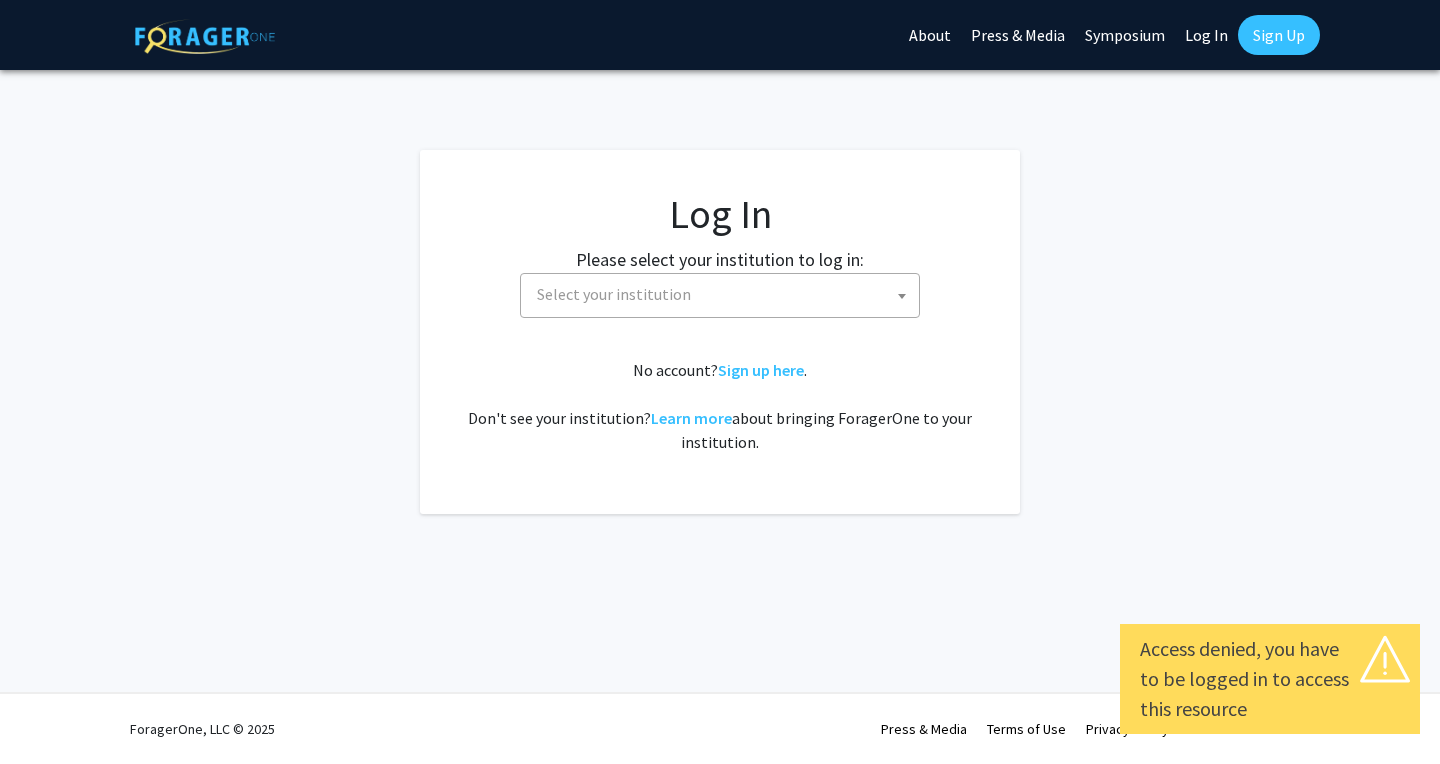 scroll, scrollTop: 0, scrollLeft: 0, axis: both 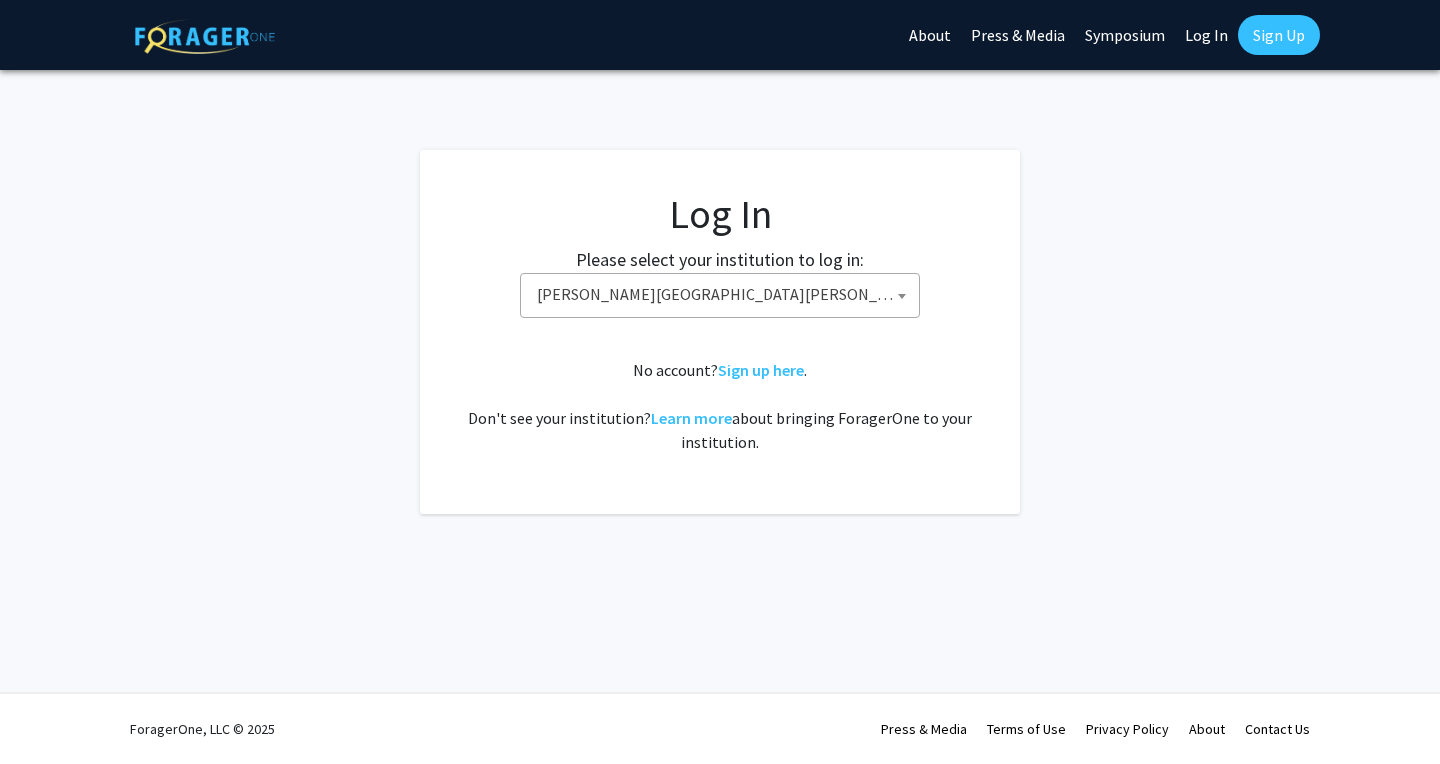 click on "Log In" 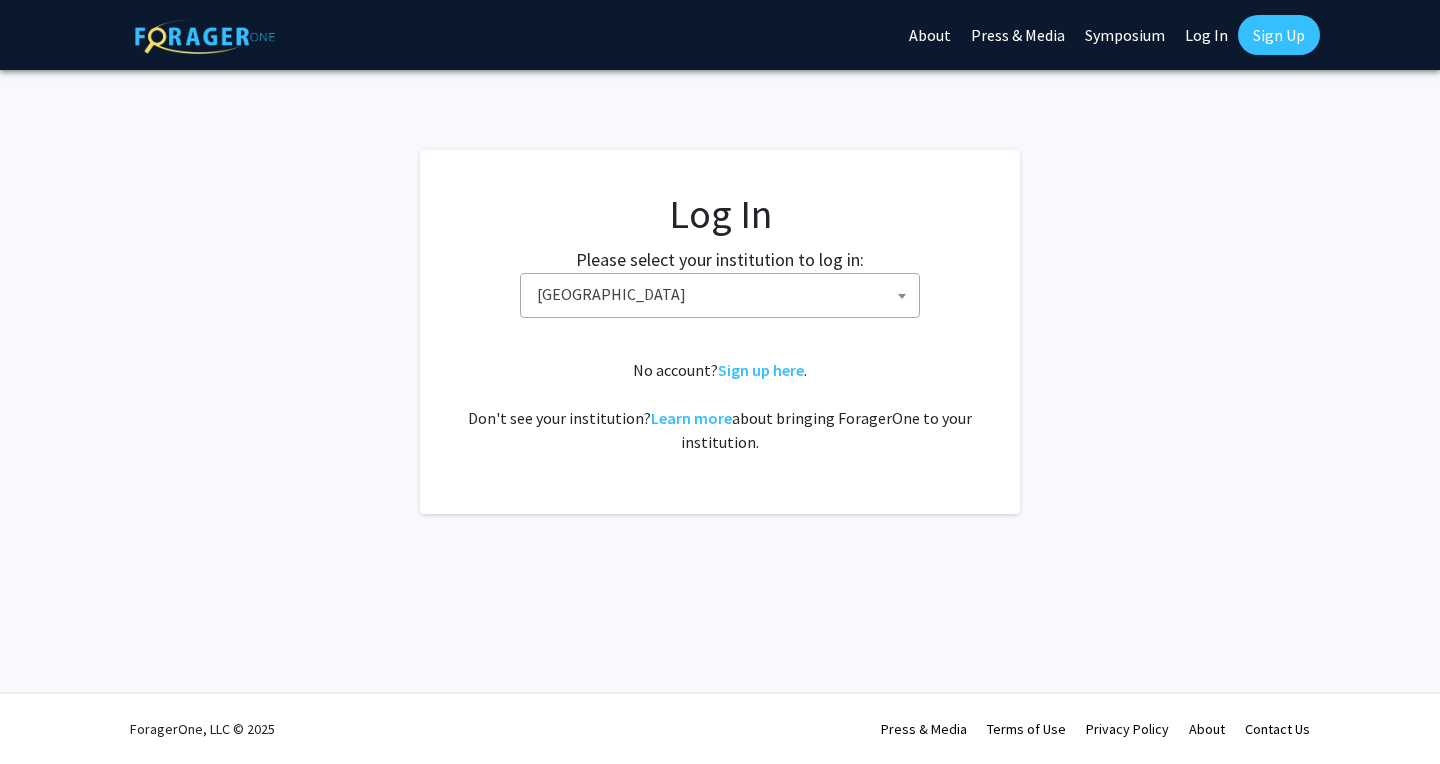 click on "Baylor University" at bounding box center (724, 294) 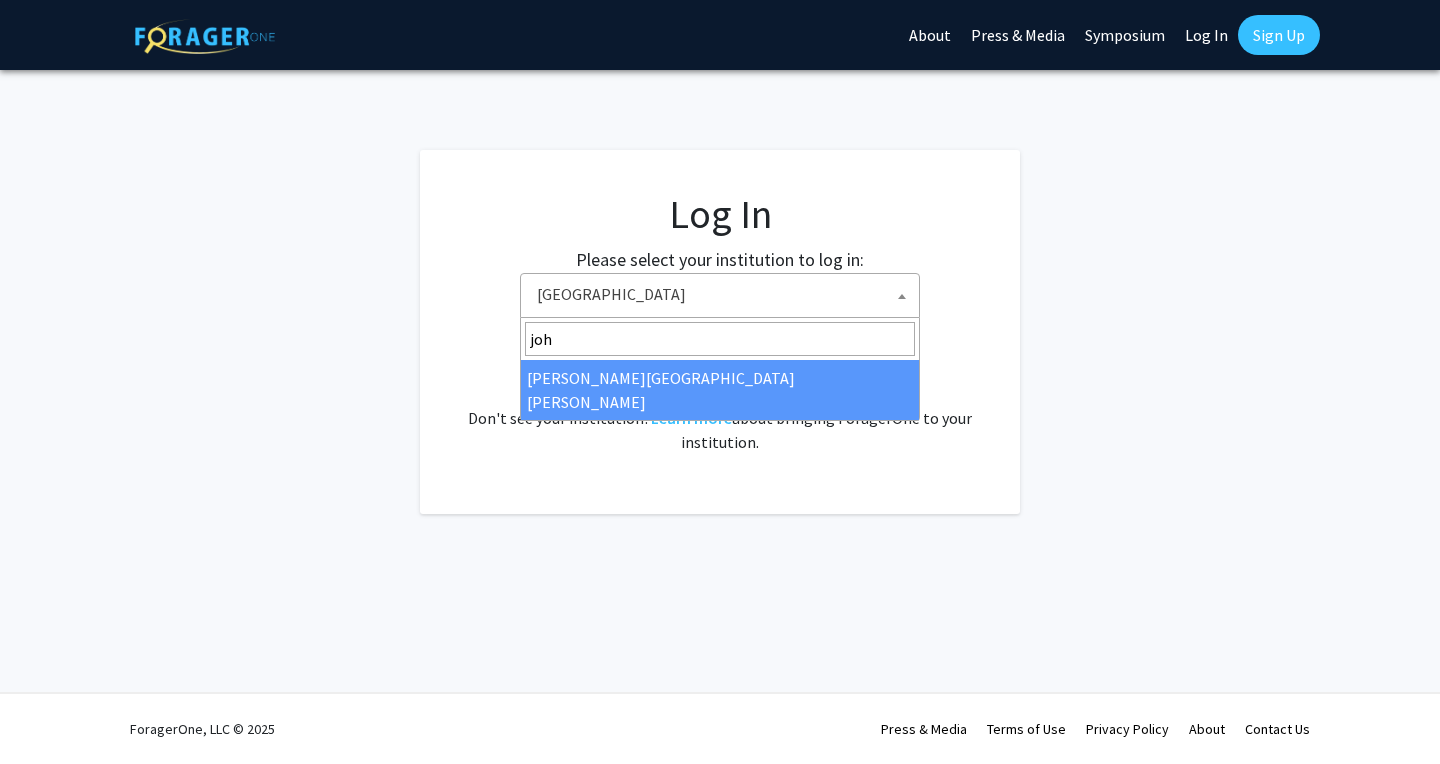 type on "joh" 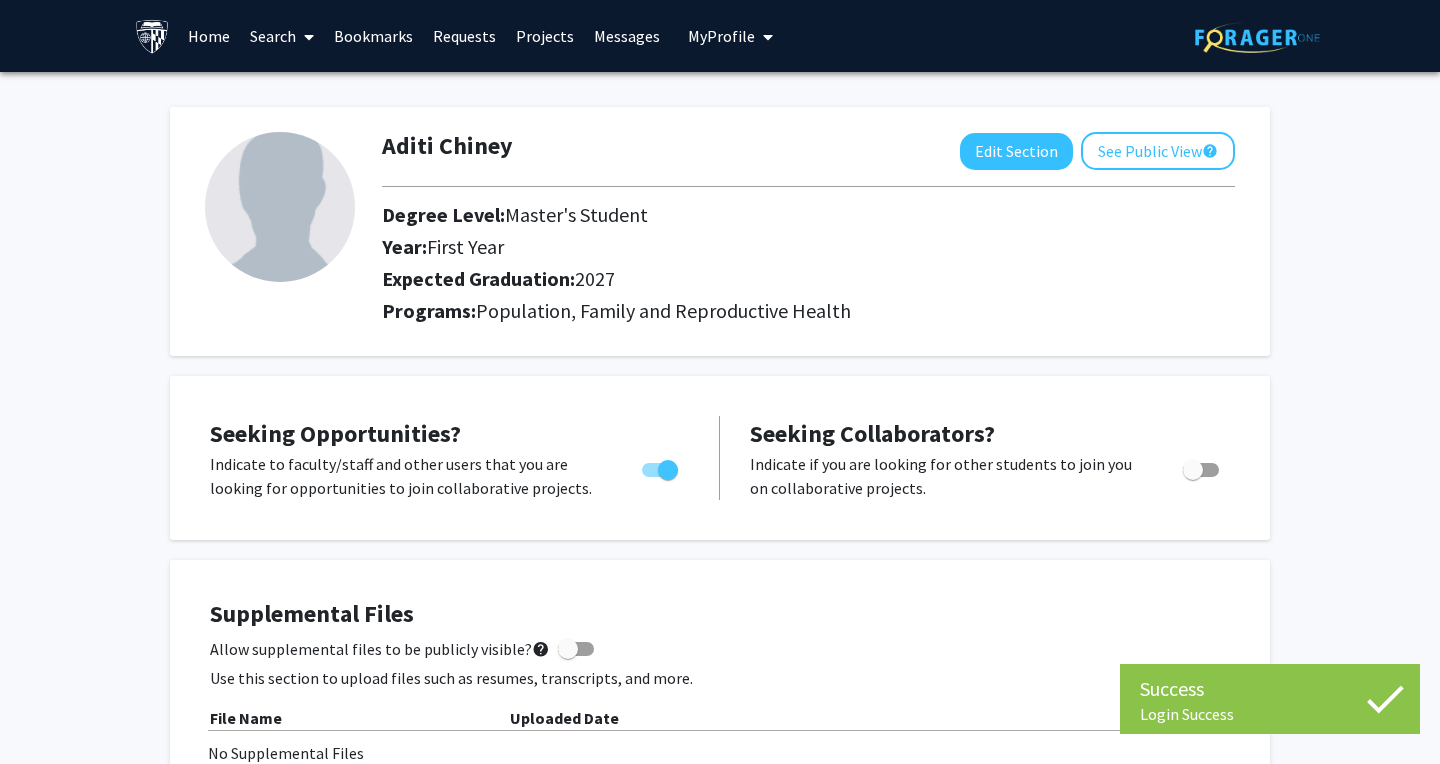 scroll, scrollTop: 0, scrollLeft: 0, axis: both 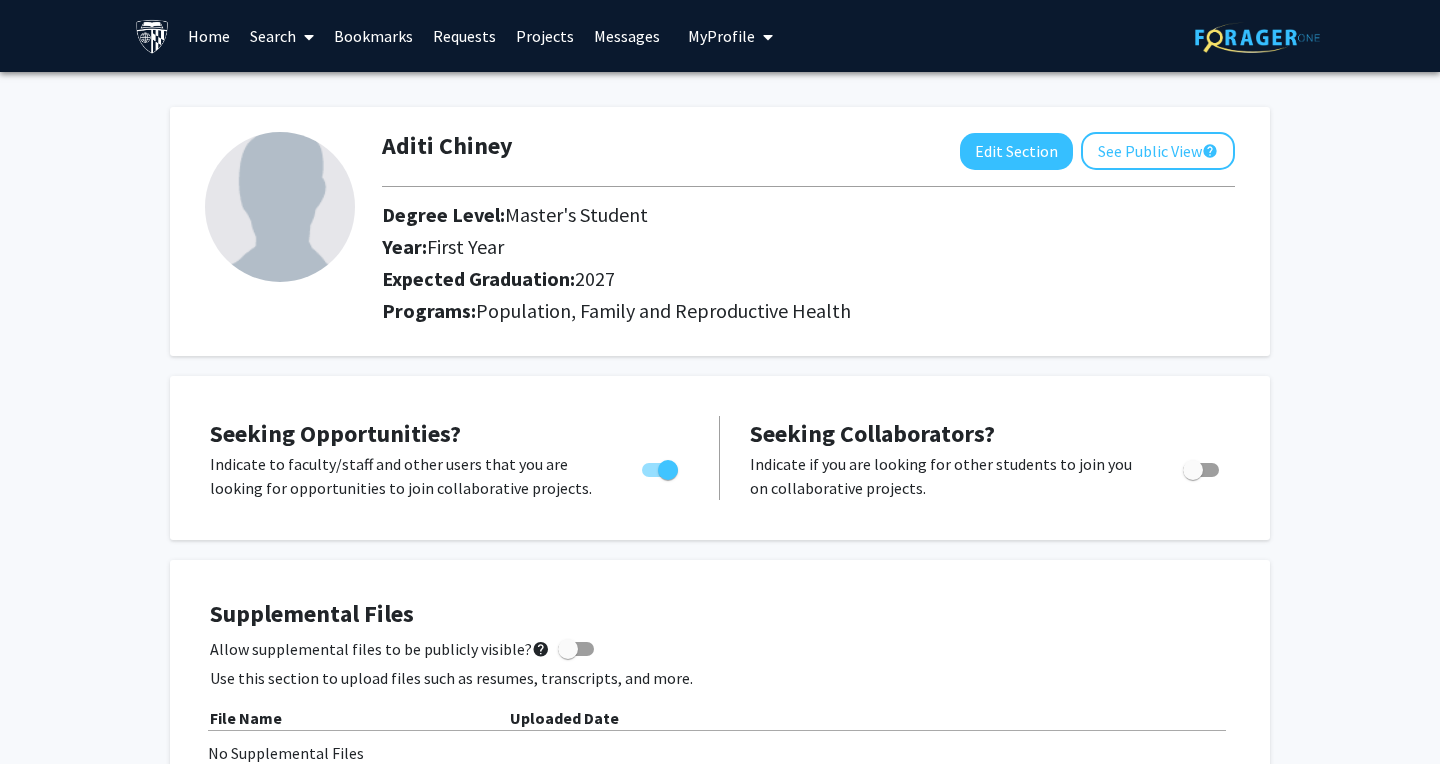 click on "Projects" at bounding box center (545, 36) 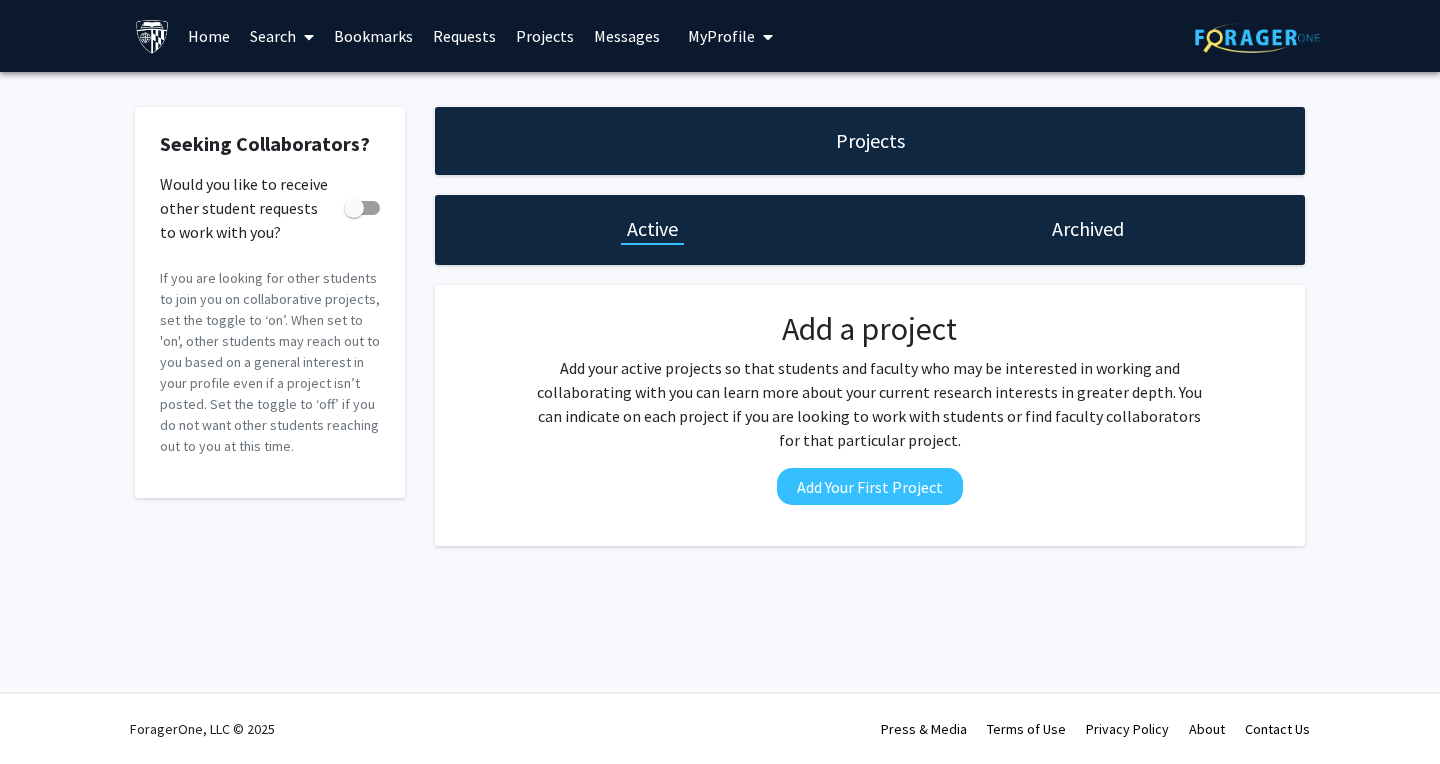 click on "Requests" at bounding box center [464, 36] 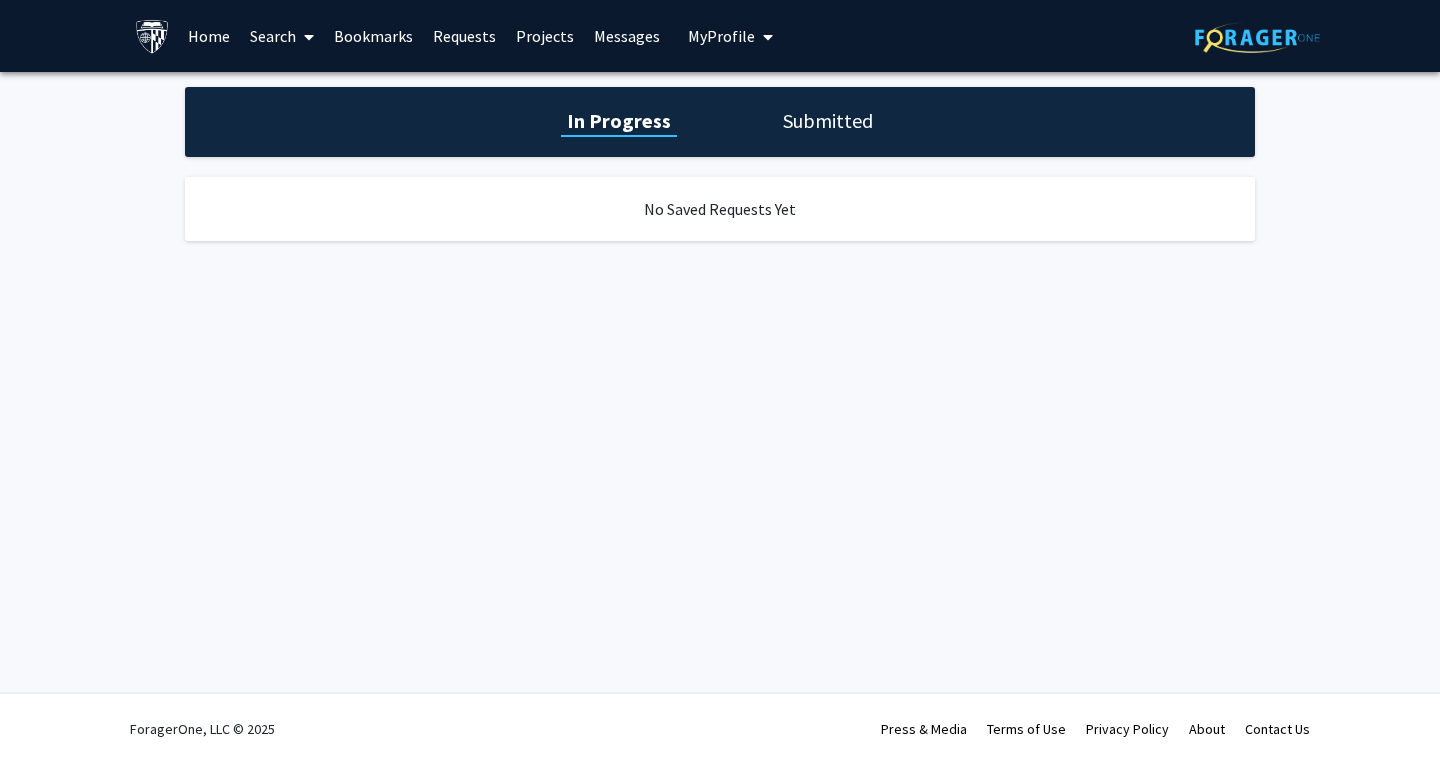 click on "Home" at bounding box center [209, 36] 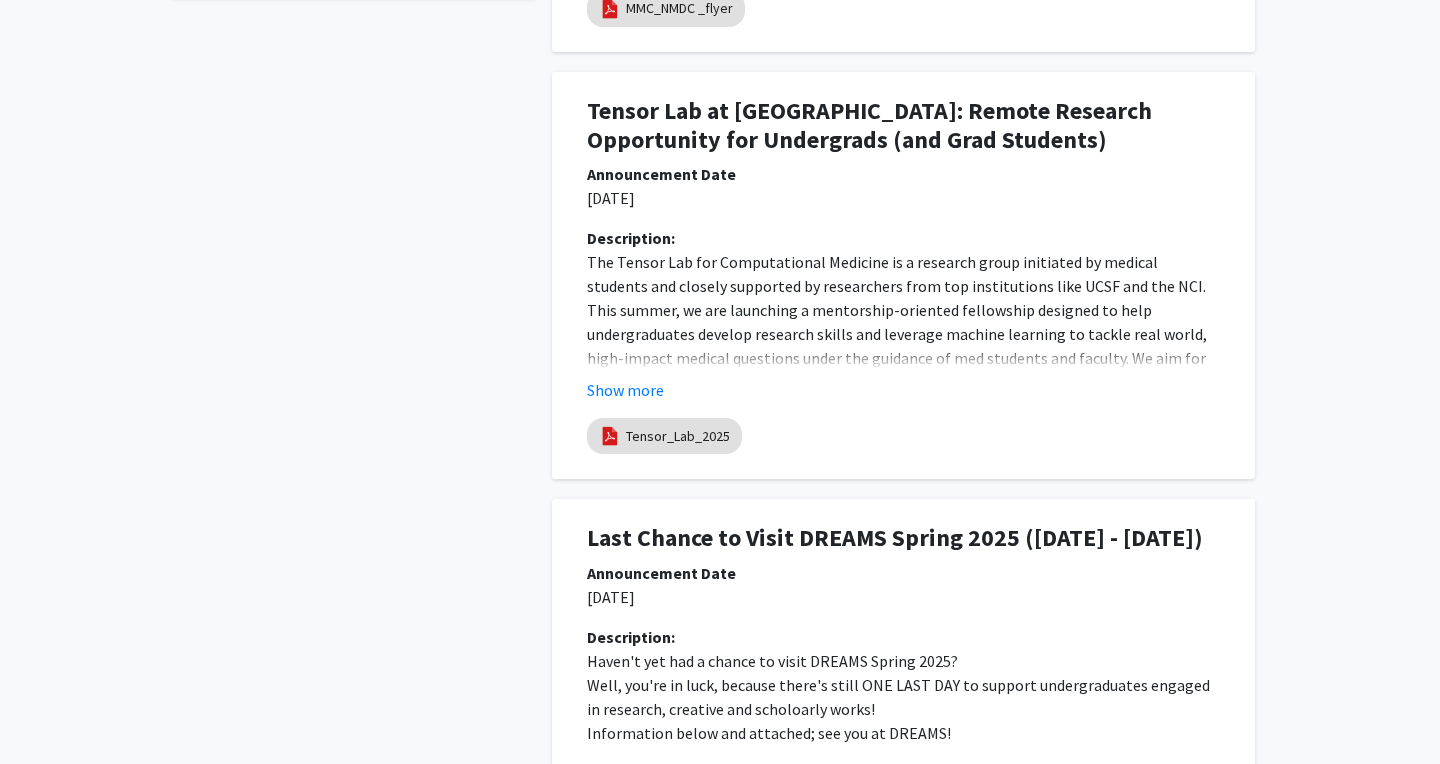 scroll, scrollTop: 0, scrollLeft: 0, axis: both 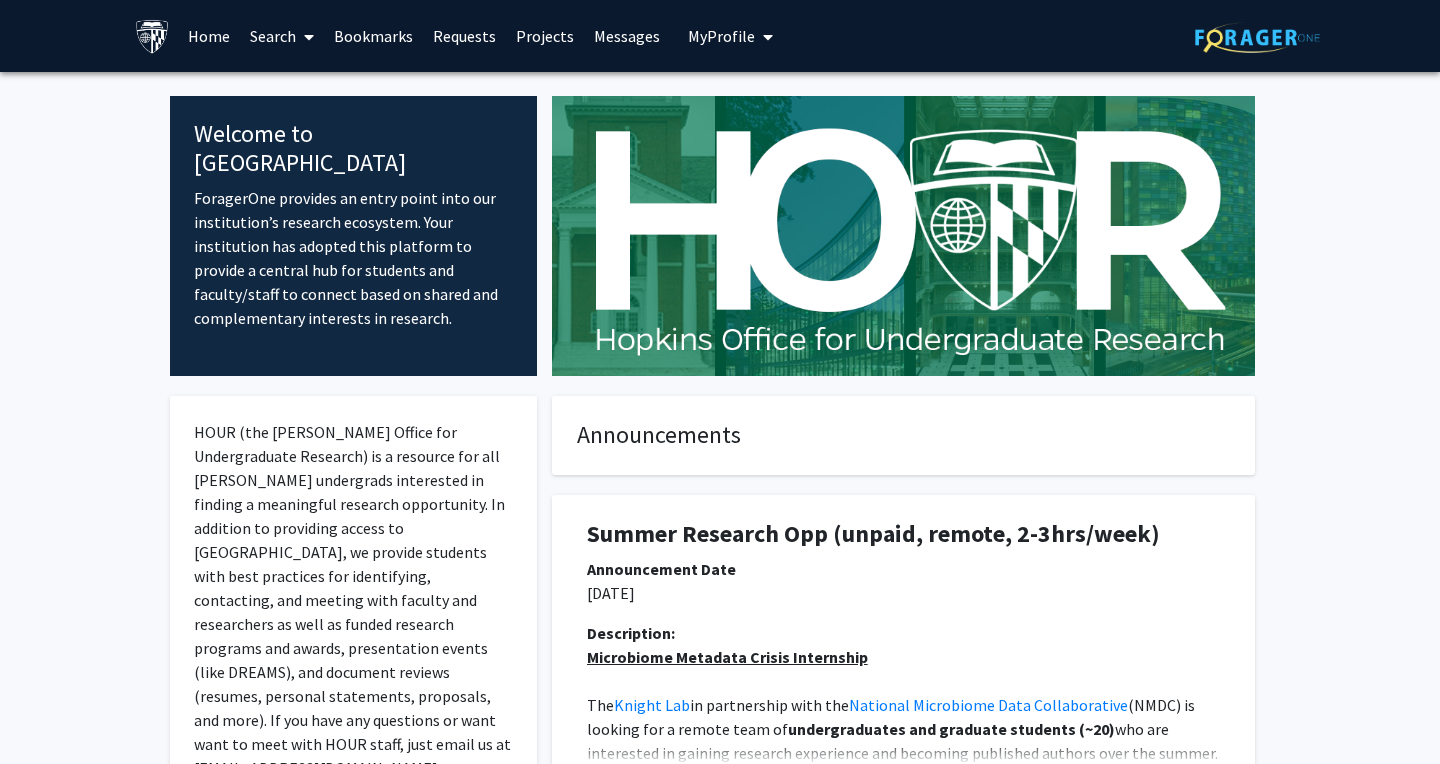 click at bounding box center [305, 37] 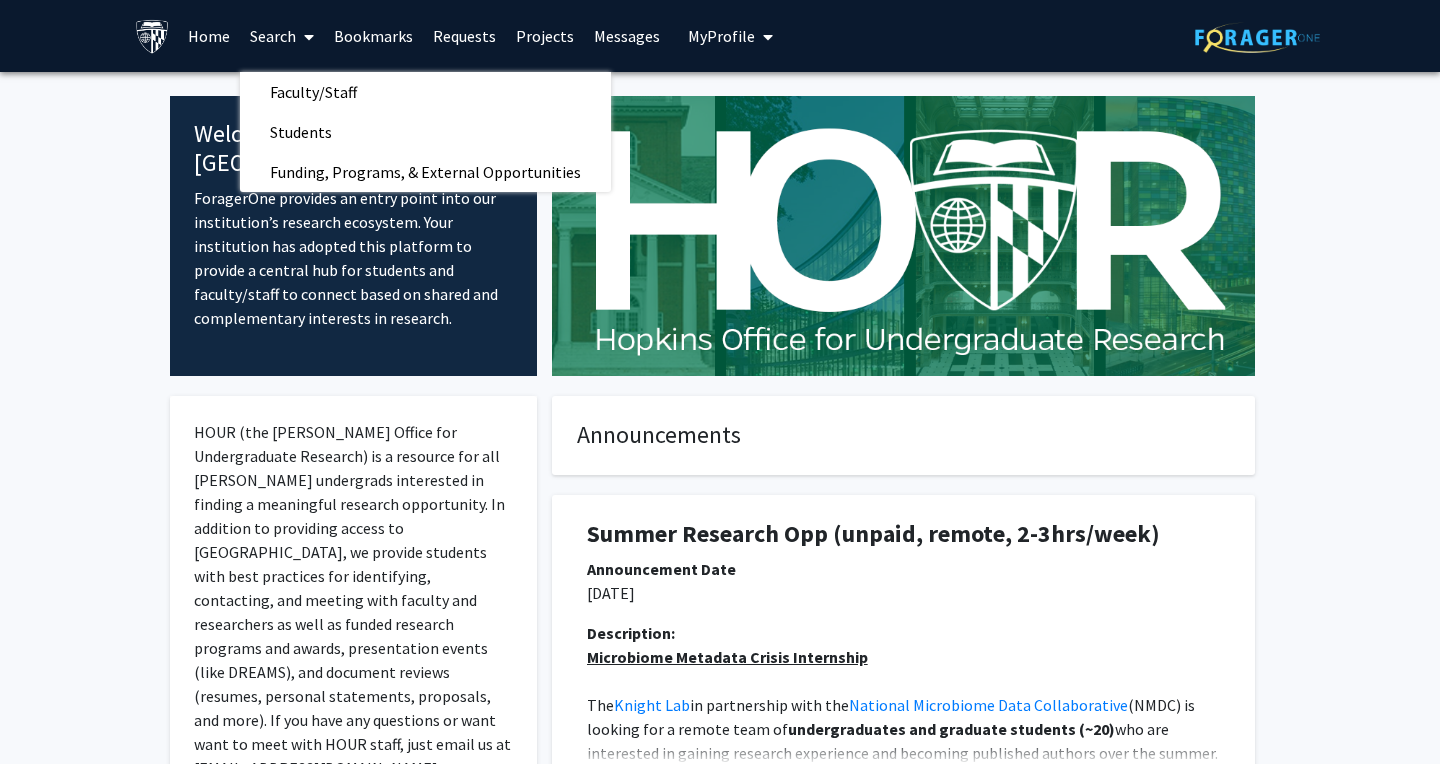 click on "Welcome to ForagerOne  ForagerOne provides an entry point into our institution’s research ecosystem. Your institution has adopted this platform to provide a central hub for students and faculty/staff to connect based on shared and complementary interests in research.  HOUR (the [PERSON_NAME] Office for Undergraduate Research) is a resource for all [PERSON_NAME] undergrads interested in finding a meaningful research opportunity. In addition to providing access to [GEOGRAPHIC_DATA], we provide students with best practices for identifying, contacting, and meeting with faculty and researchers as well as funded research programs and awards, presentation events (like DREAMS), and document reviews (resumes, personal statements, proposals, and more). If you have any questions or want want to meet with HOUR staff, just email us at [EMAIL_ADDRESS][DOMAIN_NAME]. Announcements Summer Research Opp (unpaid, remote, 2-3hrs/week) Announcement Date [DATE] Description: Microbiome Metadata Crisis Internship The  Knight Lab  in partnership with the" 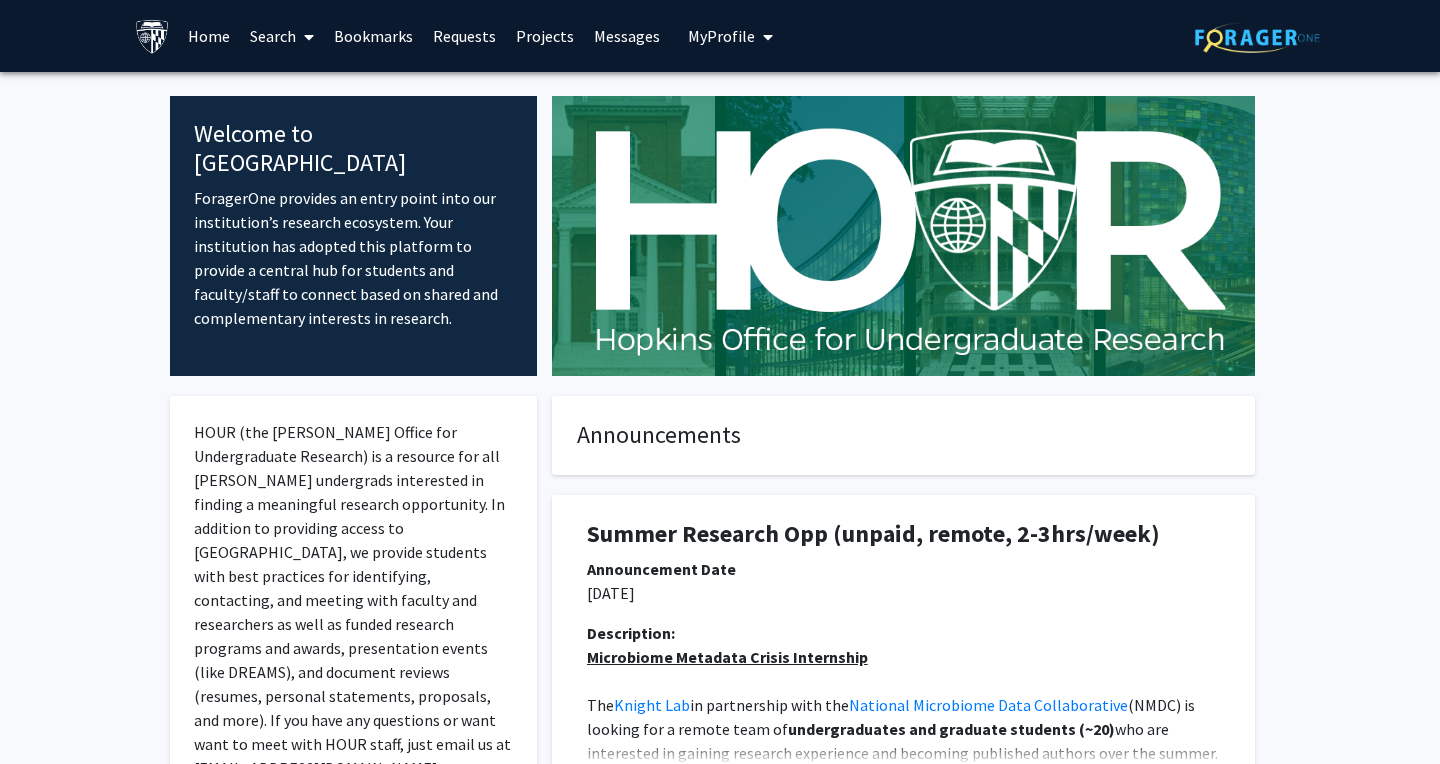 click on "My   Profile" at bounding box center [721, 36] 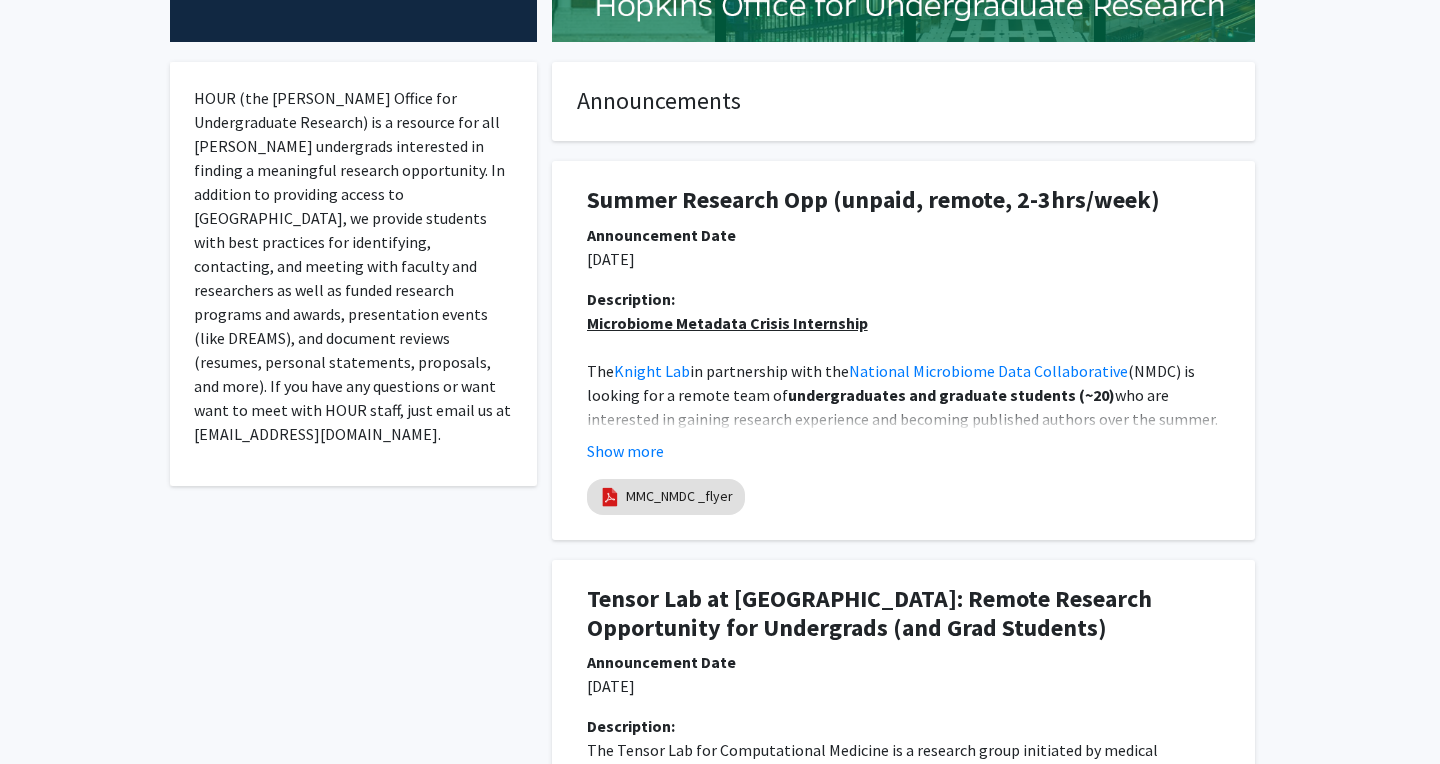 scroll, scrollTop: 0, scrollLeft: 0, axis: both 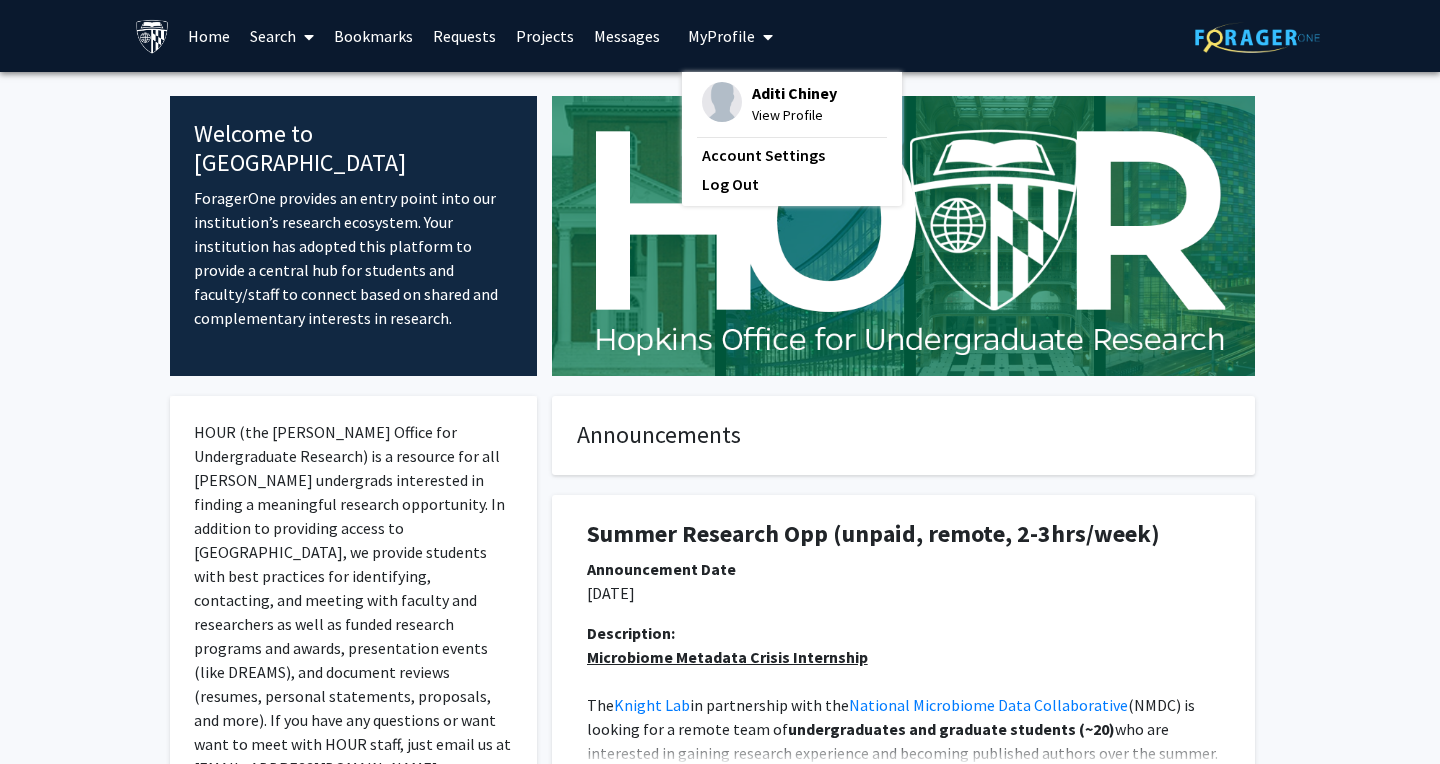 click on "Search" at bounding box center [282, 36] 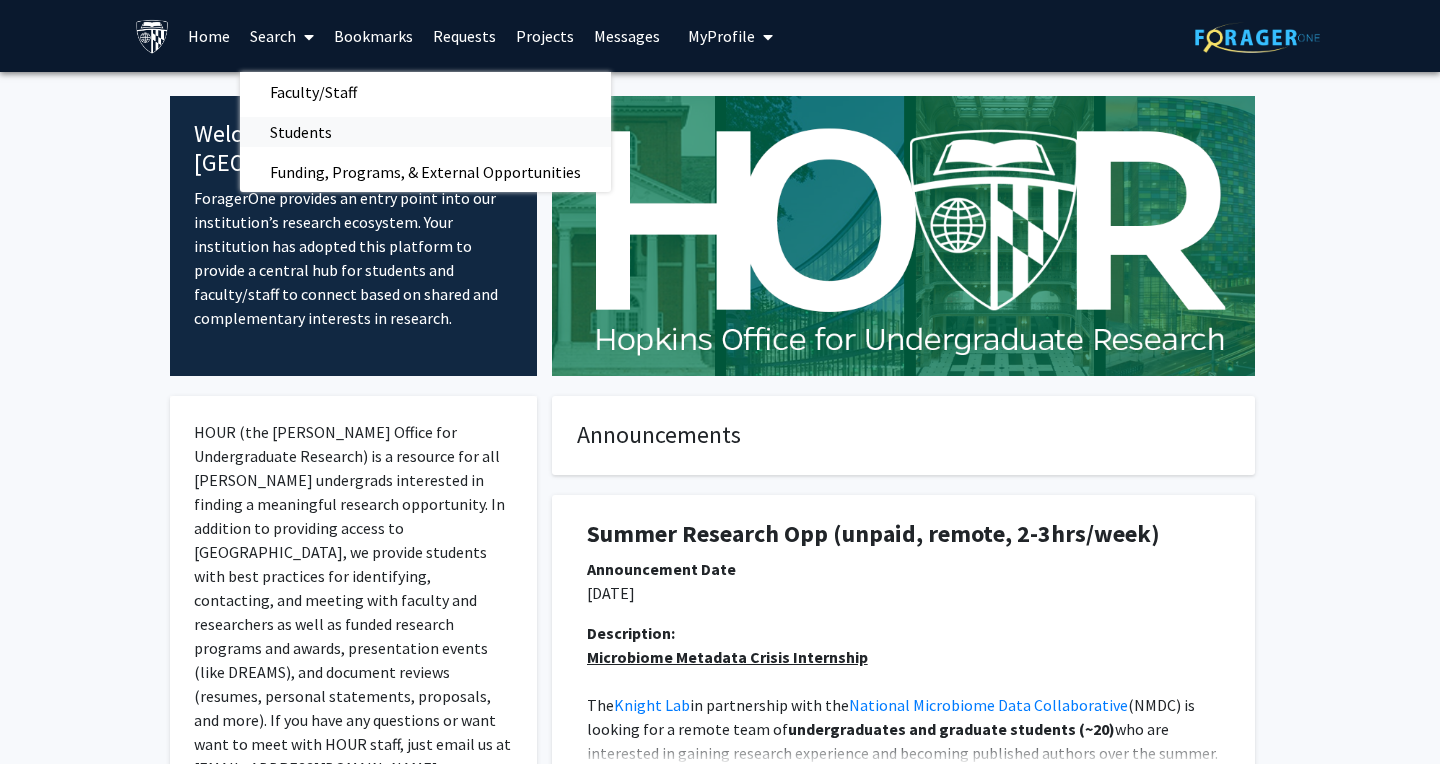 click on "Students" at bounding box center (301, 132) 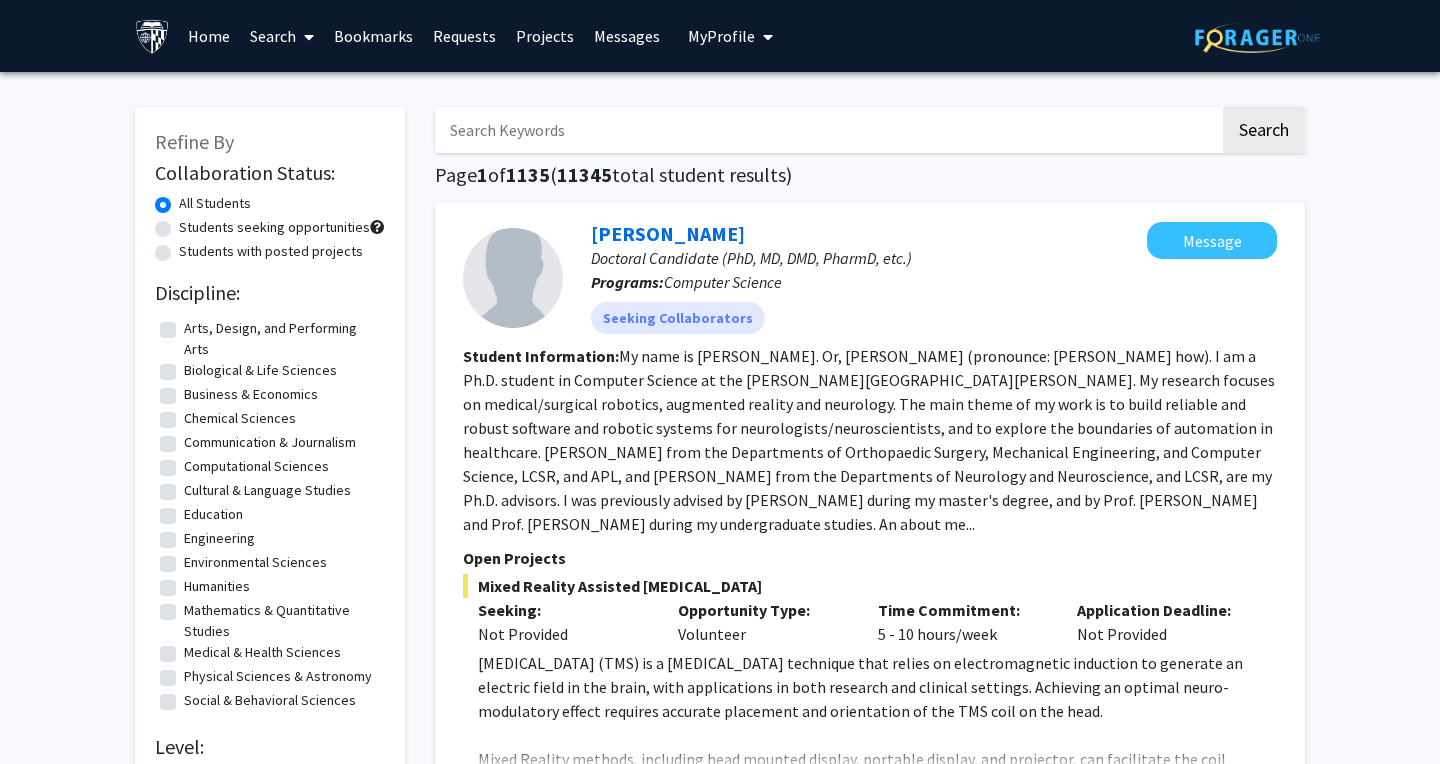 click on "Search" at bounding box center [282, 36] 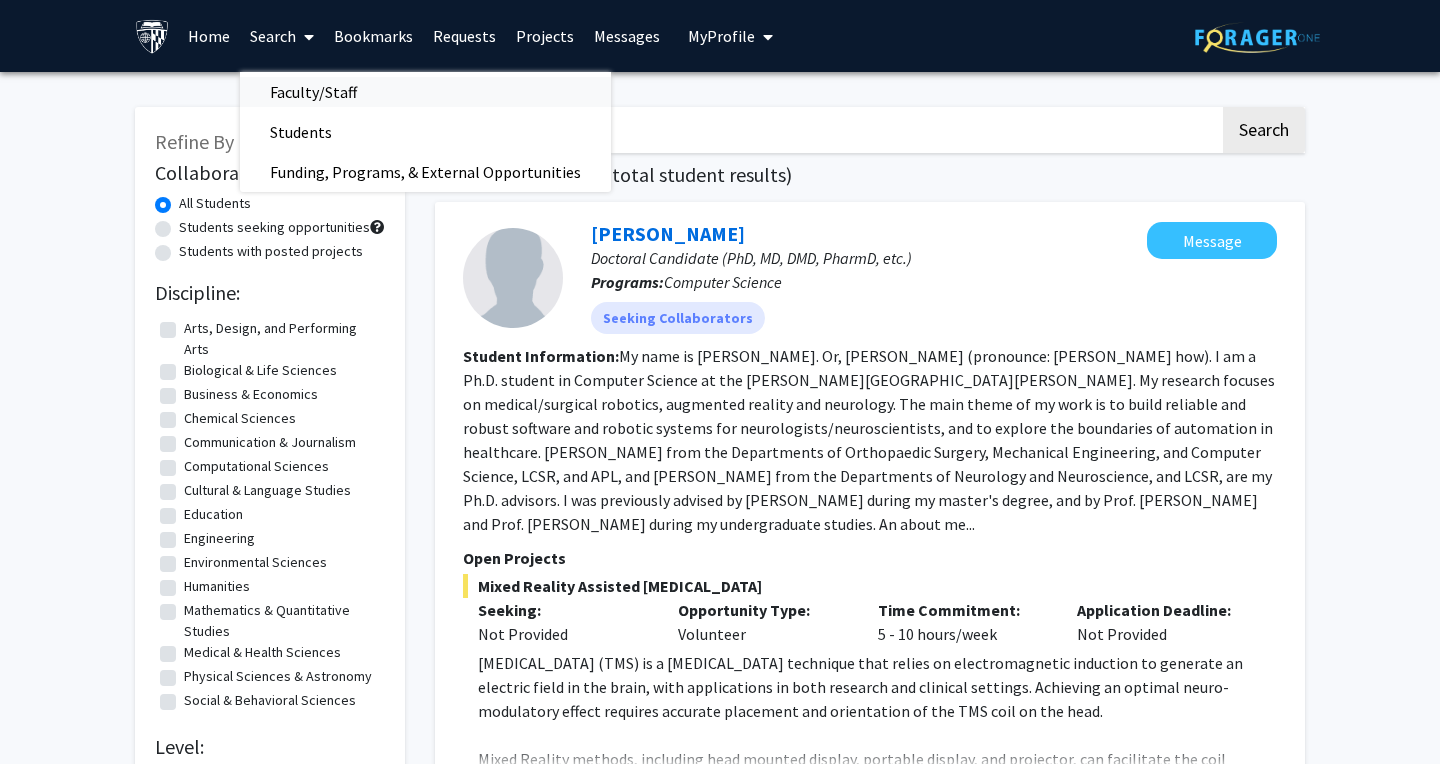 click on "Faculty/Staff" at bounding box center (313, 92) 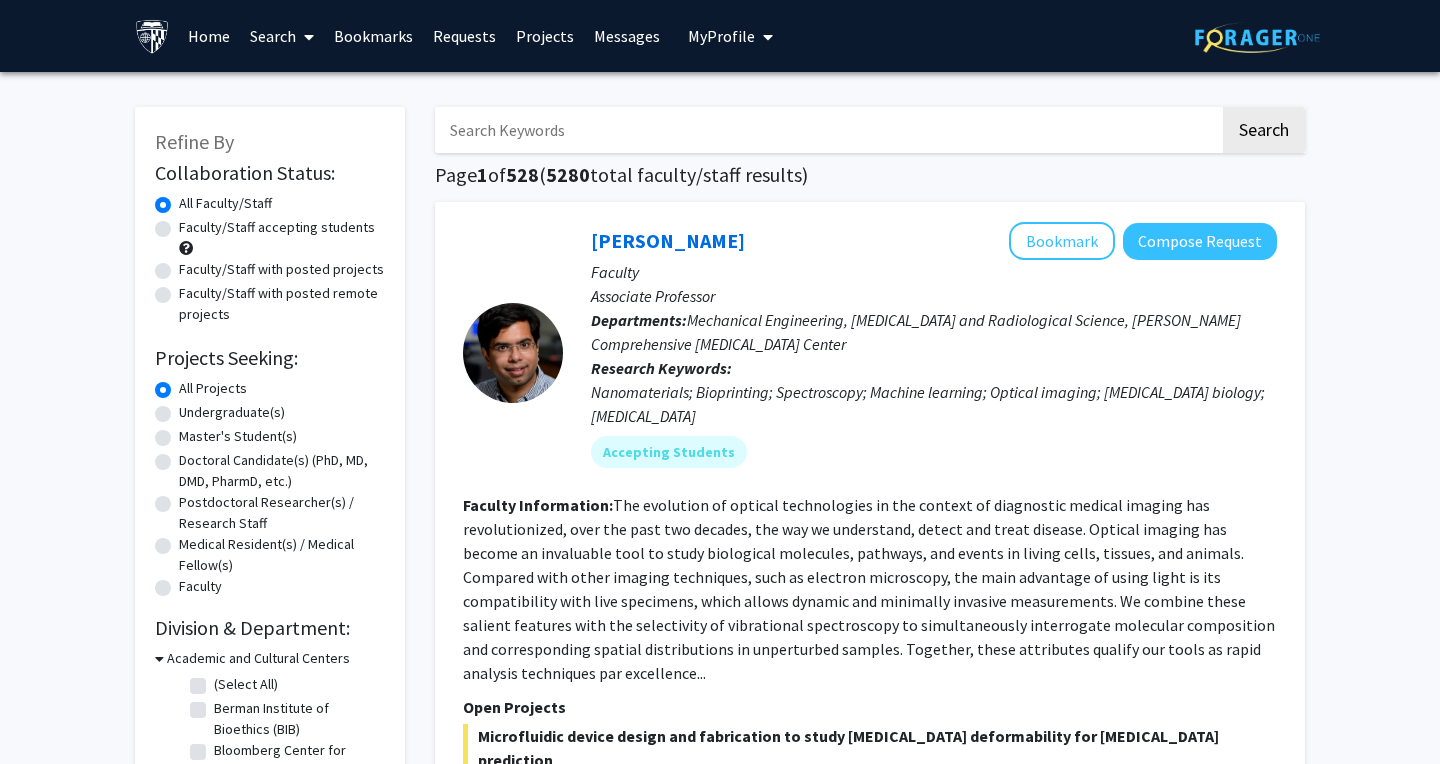 click on "Search" at bounding box center (282, 36) 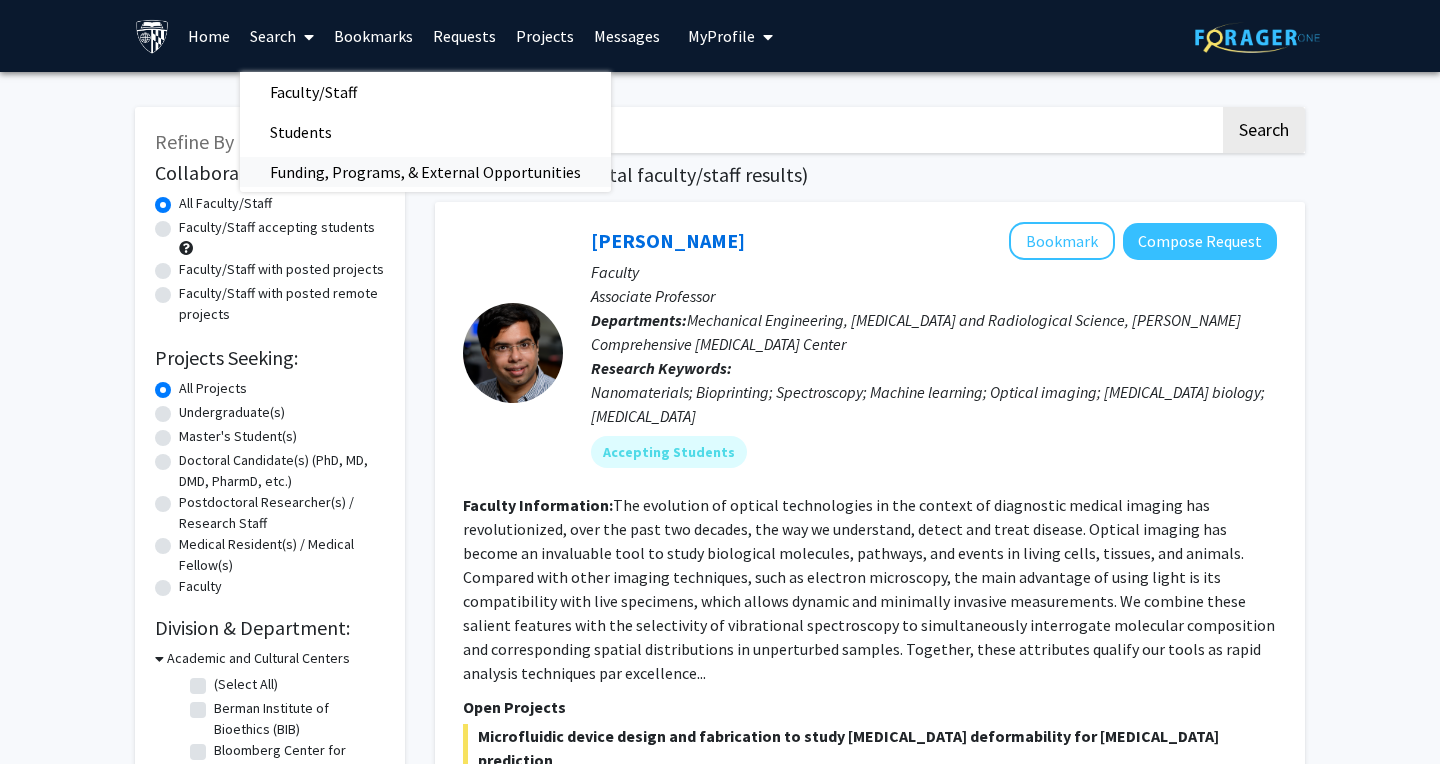 click on "Funding, Programs, & External Opportunities" at bounding box center (425, 172) 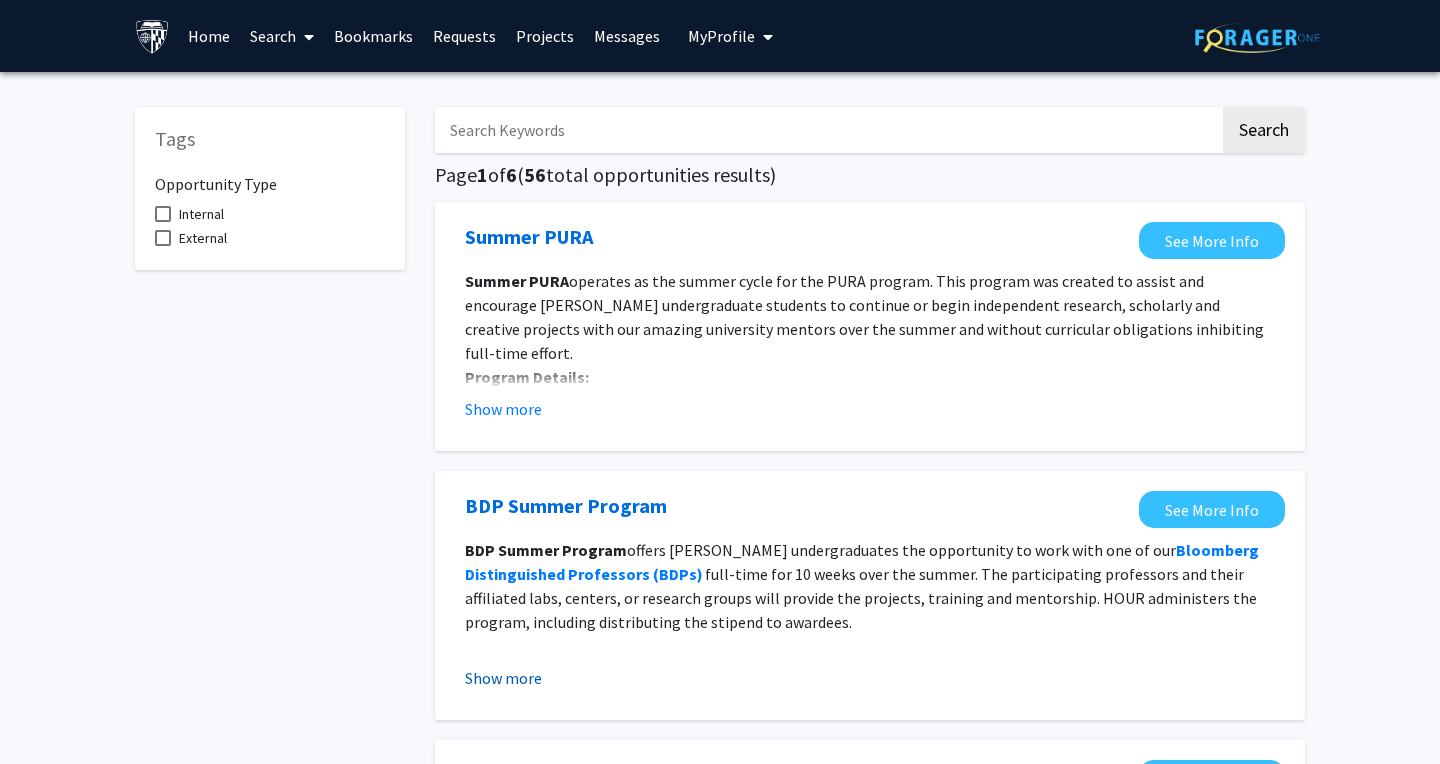 click on "Show more" 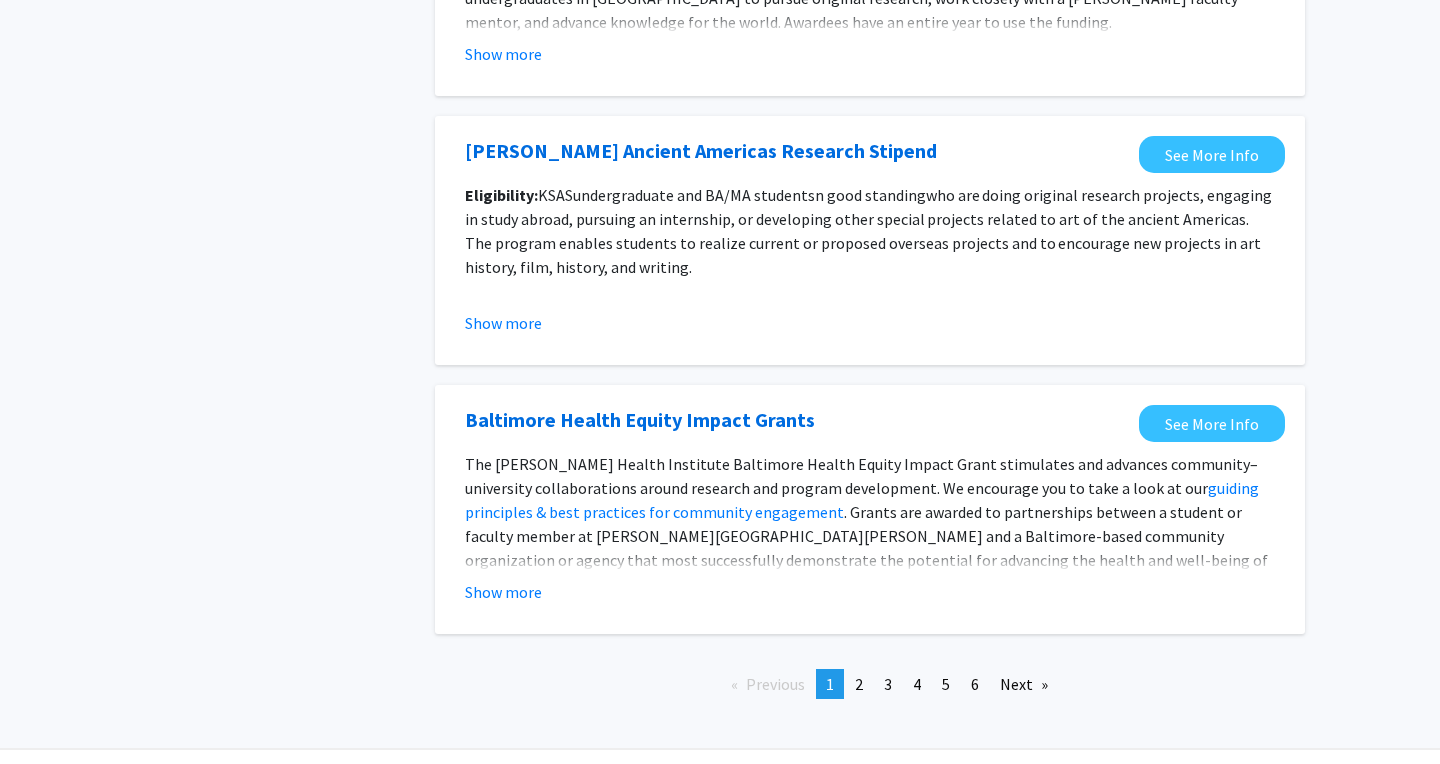 scroll, scrollTop: 2501, scrollLeft: 0, axis: vertical 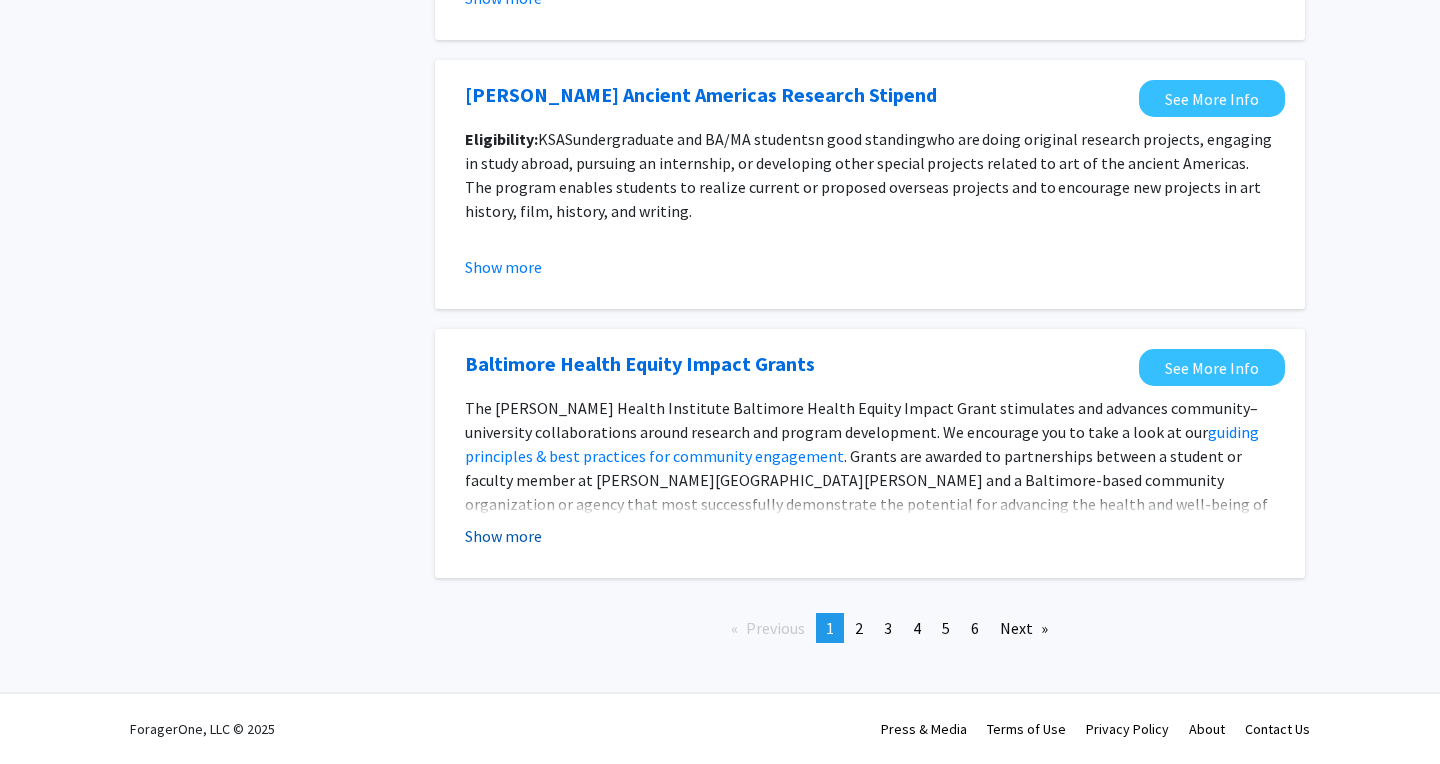 click on "Show more" 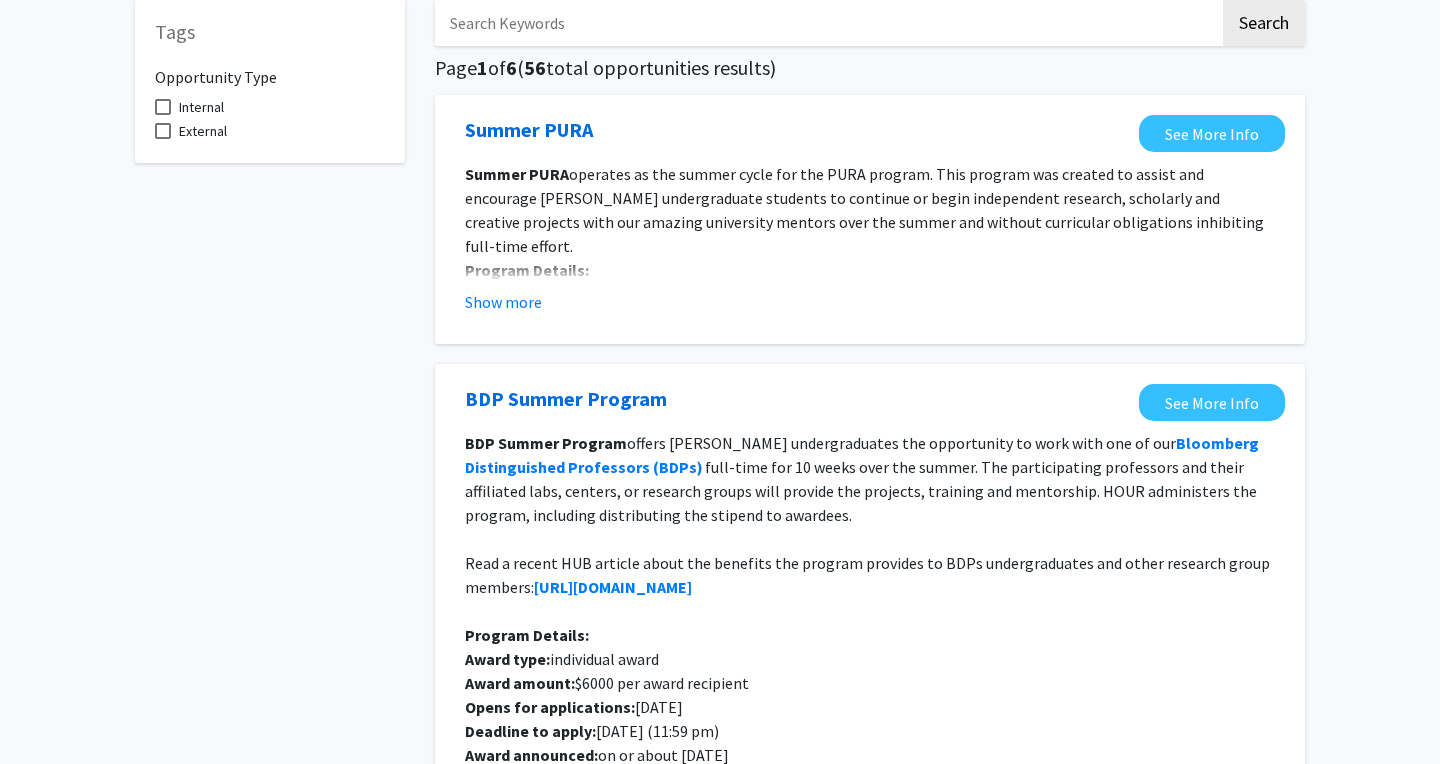 scroll, scrollTop: 0, scrollLeft: 0, axis: both 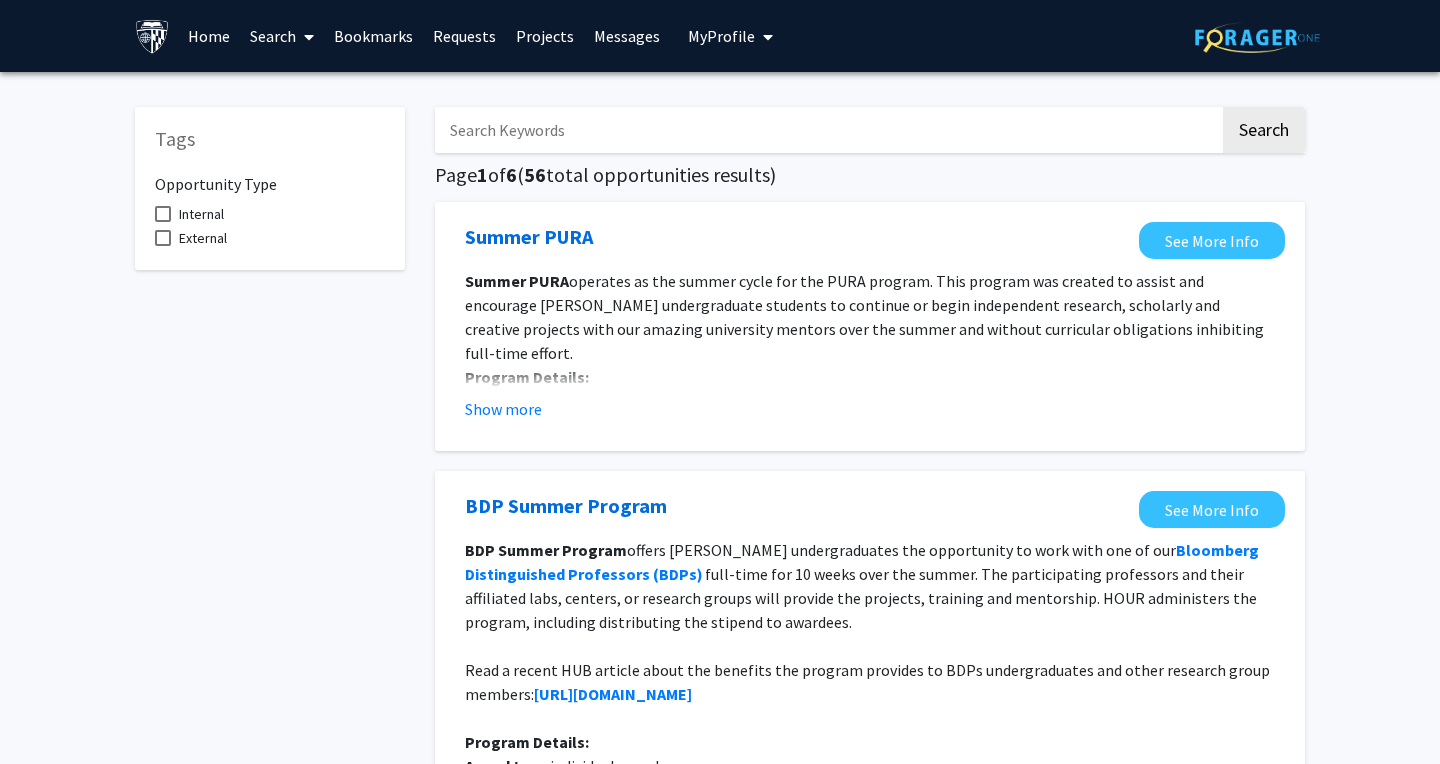 click at bounding box center [305, 37] 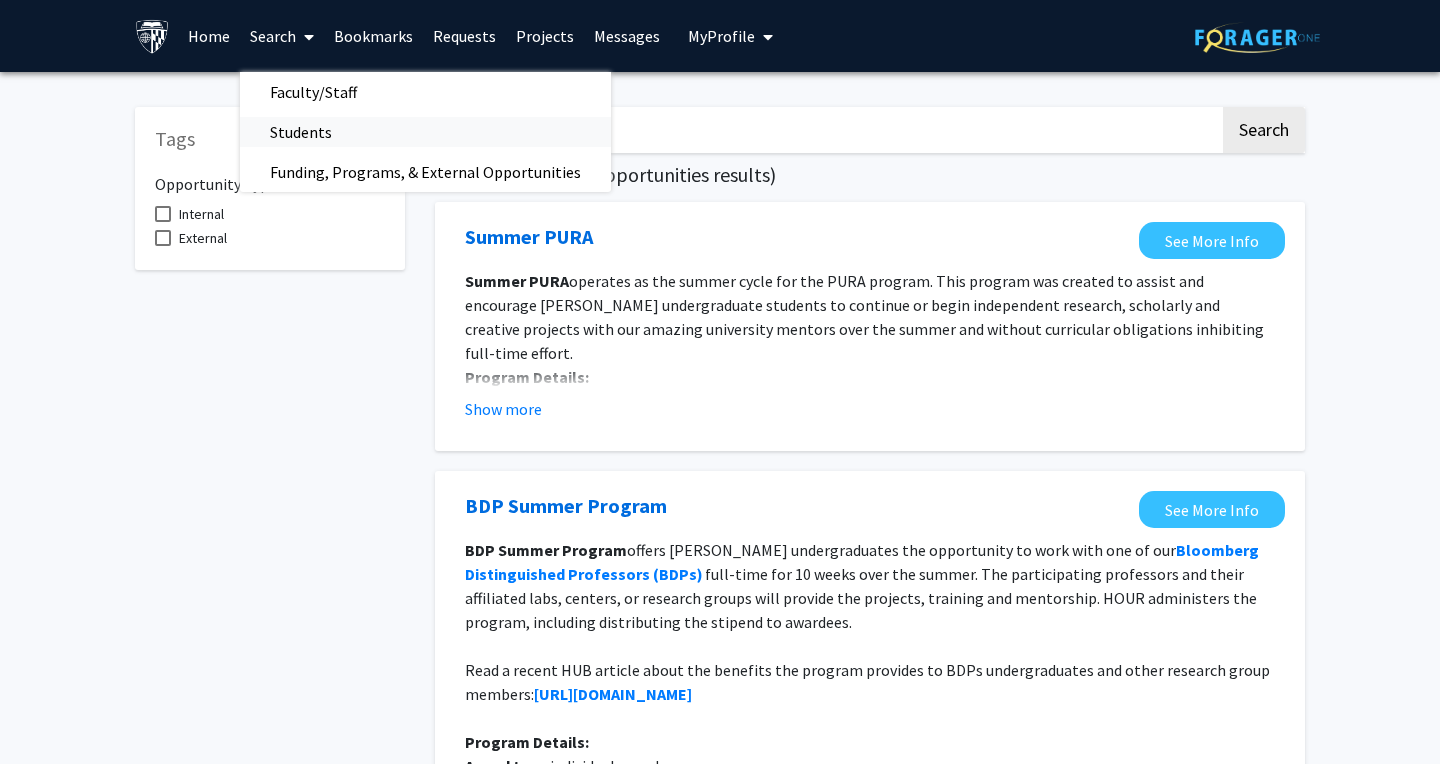 click on "Students" at bounding box center (301, 132) 